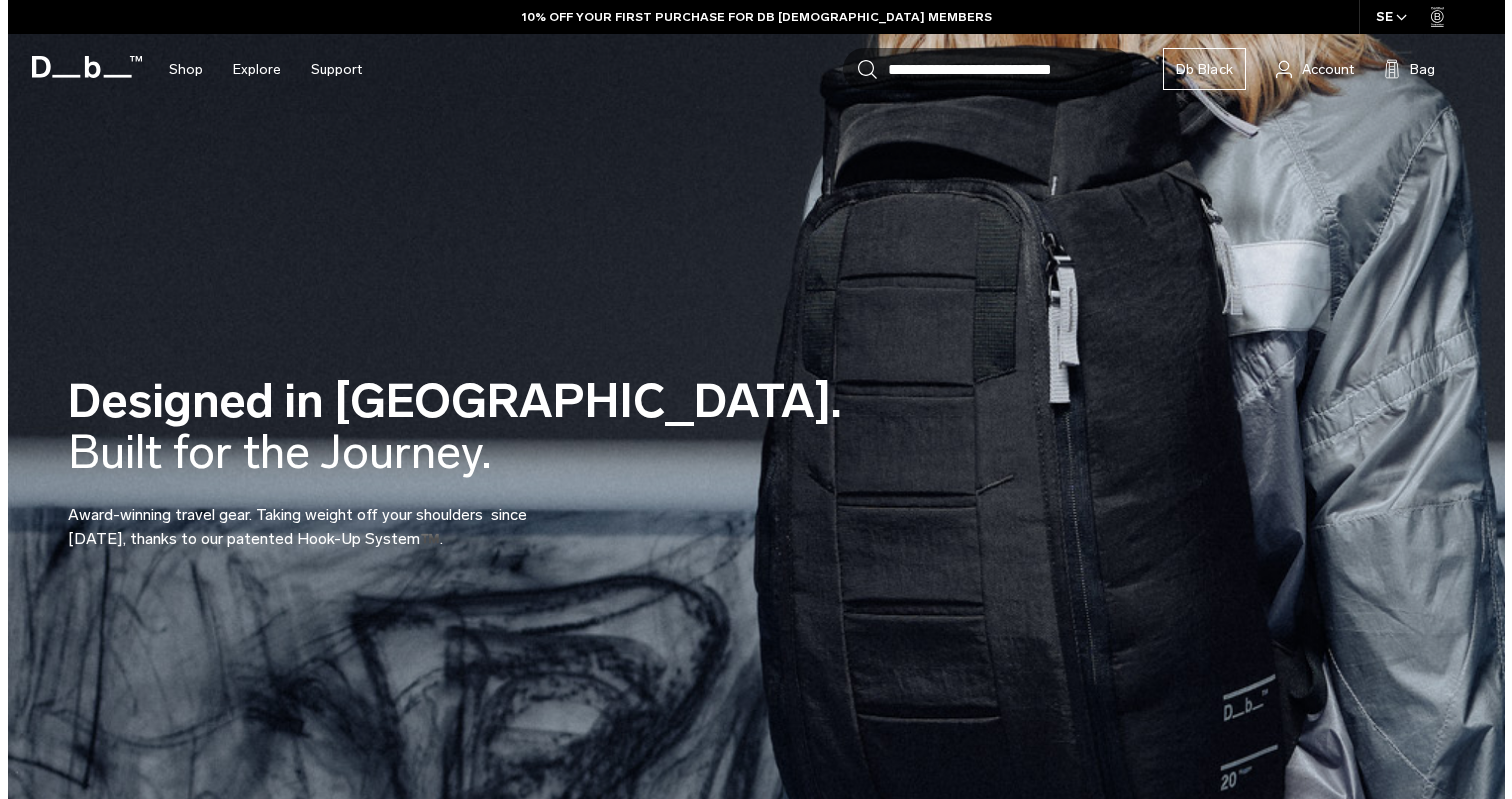 scroll, scrollTop: 0, scrollLeft: 0, axis: both 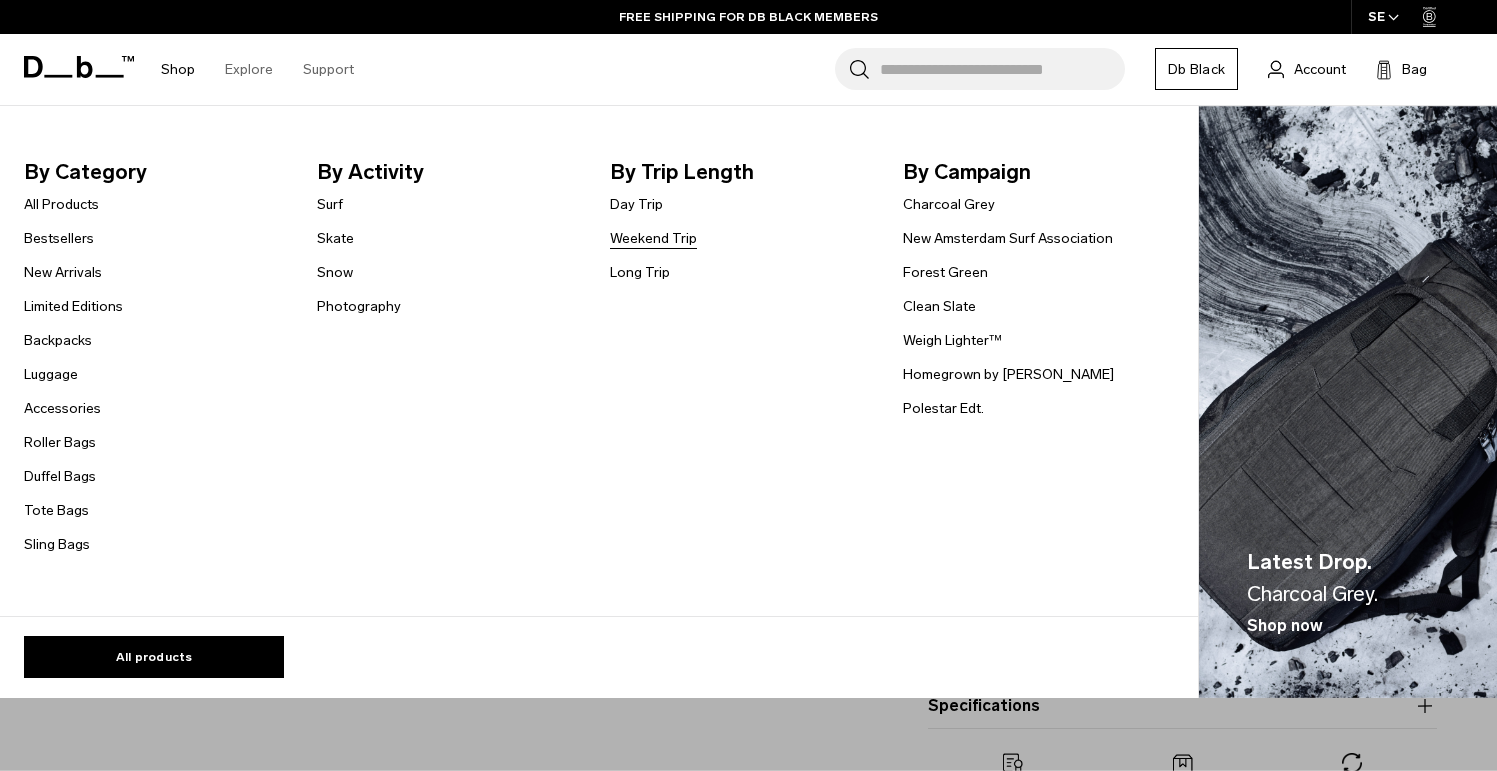 click on "Weekend Trip" at bounding box center (653, 238) 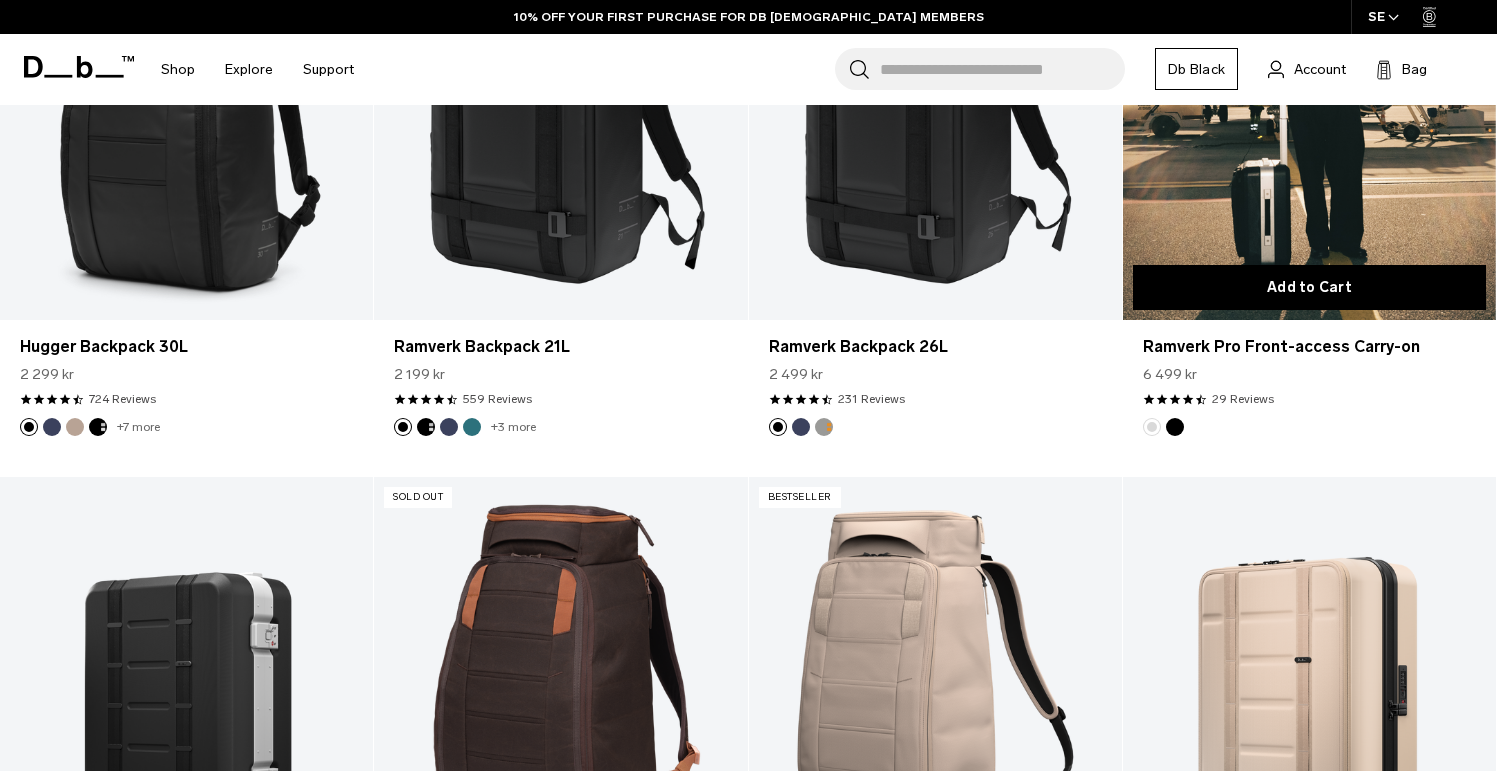 scroll, scrollTop: 675, scrollLeft: 0, axis: vertical 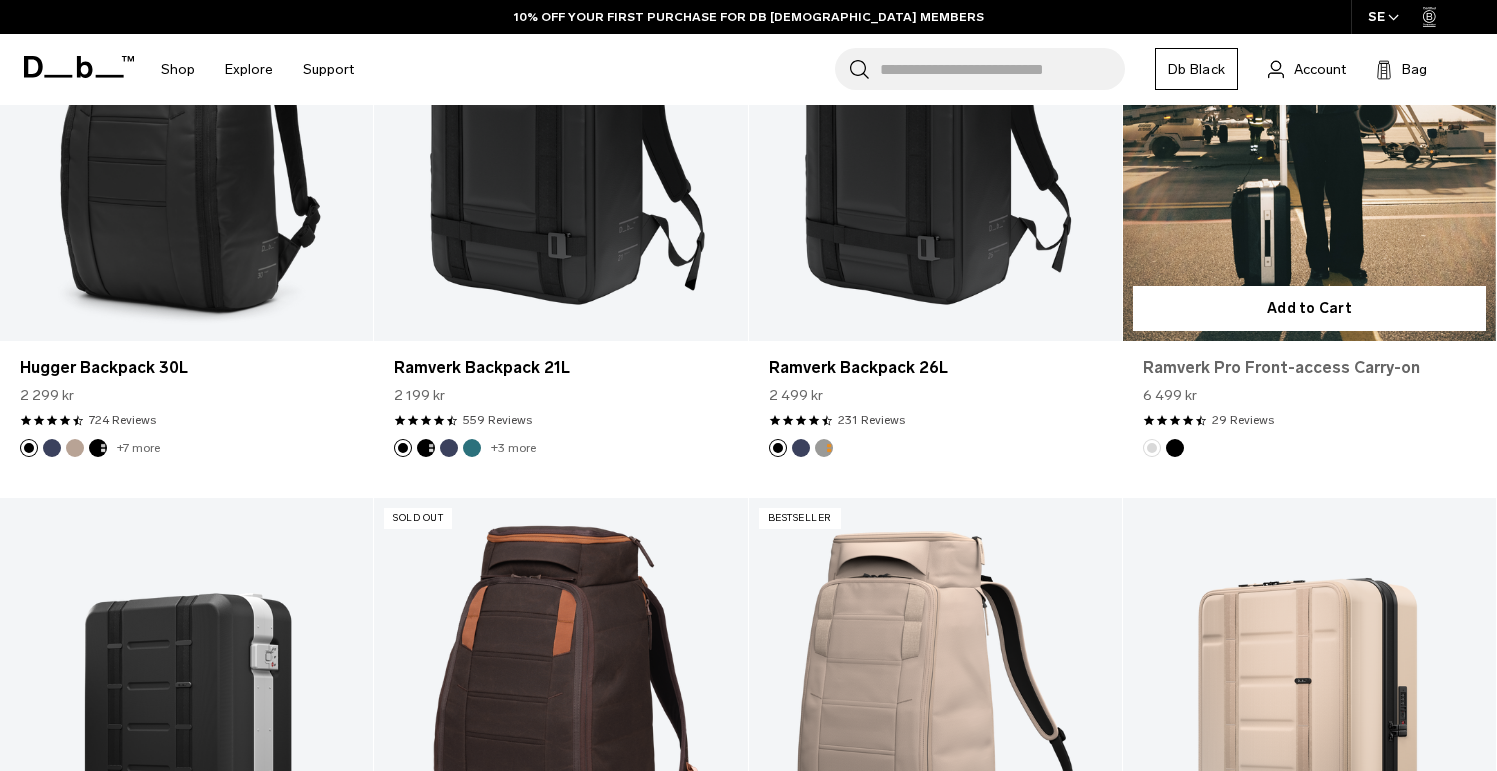 click on "Ramverk Pro Front-access Carry-on" at bounding box center (1309, 368) 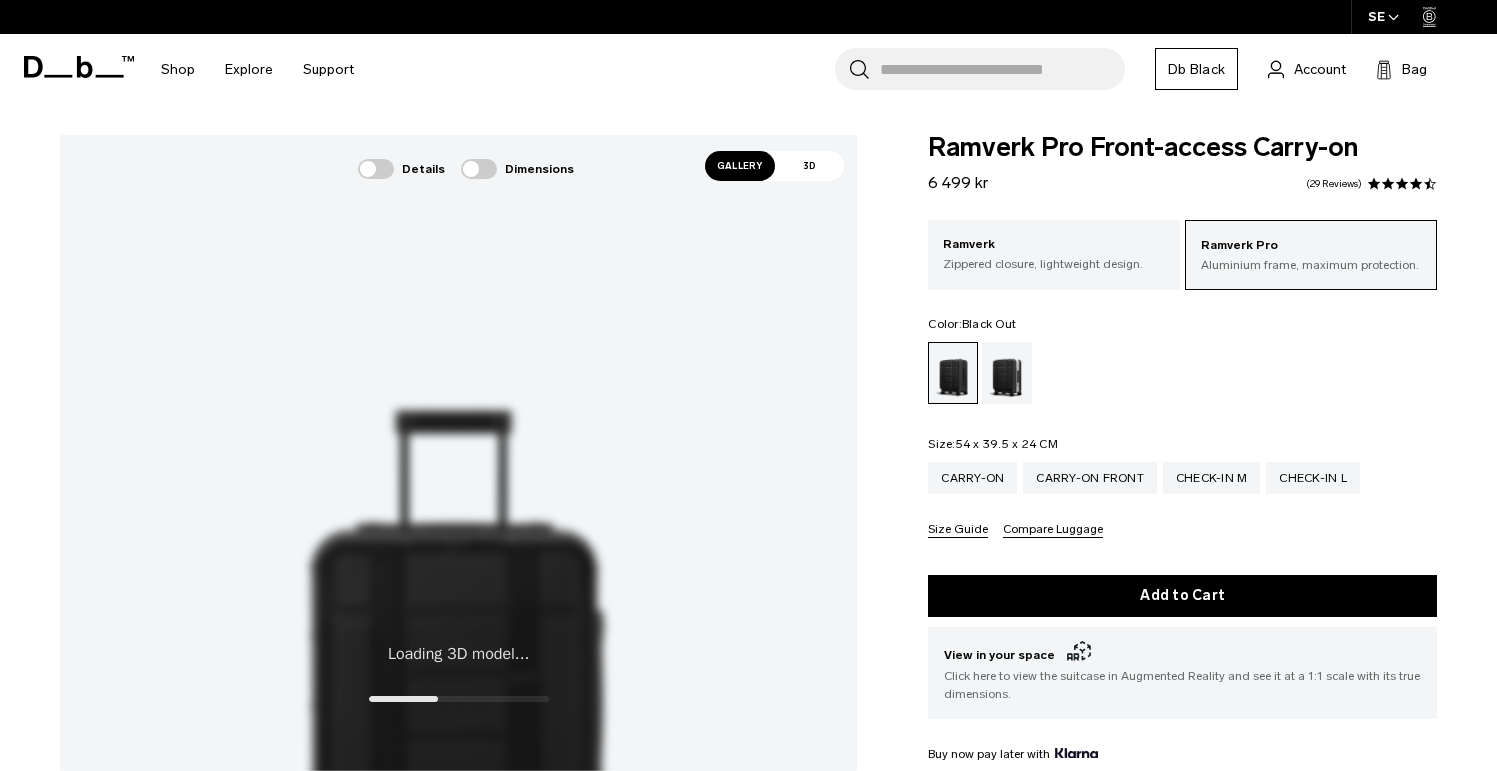scroll, scrollTop: 0, scrollLeft: 0, axis: both 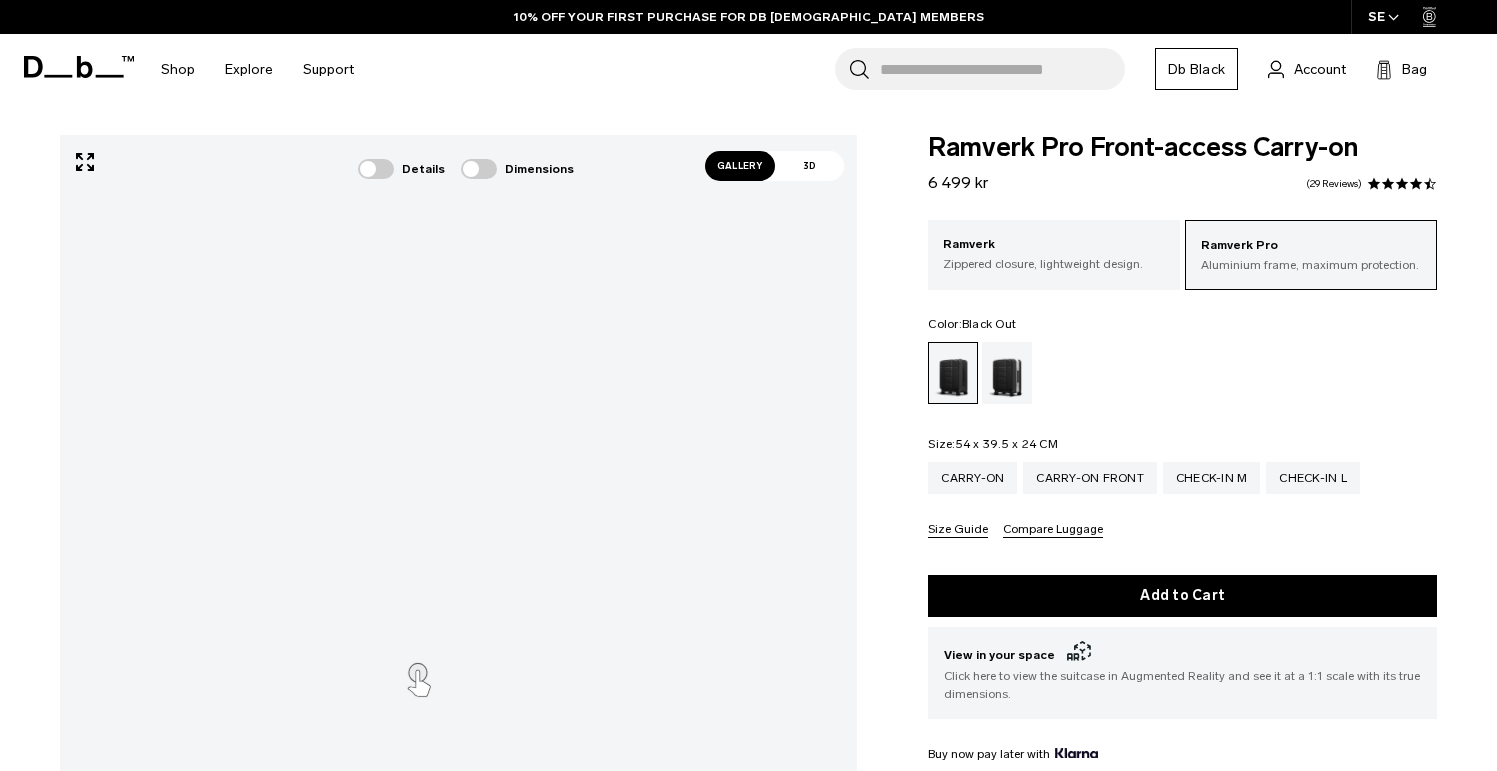 click on "Gallery" at bounding box center (740, 166) 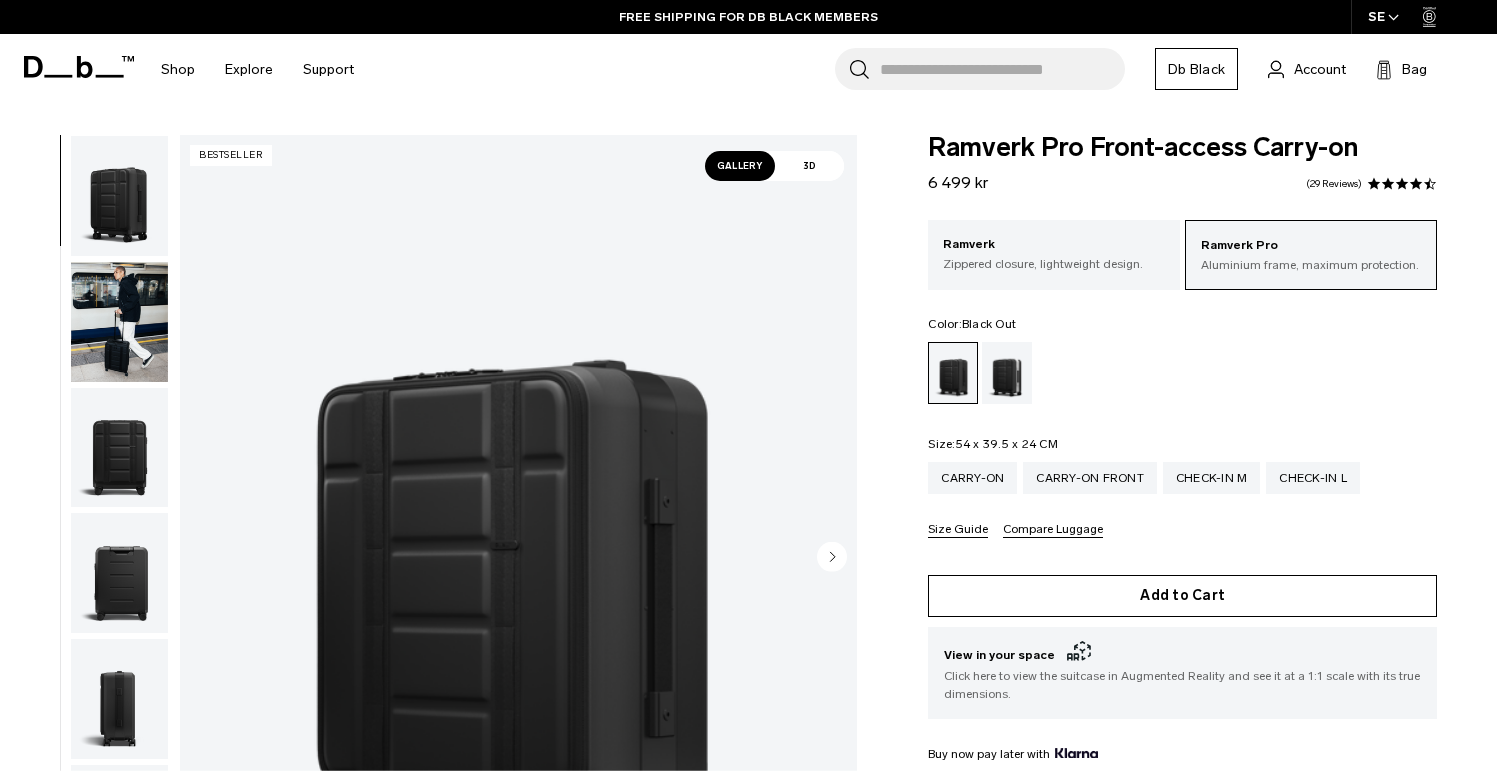 click on "Add to Cart" at bounding box center (1182, 596) 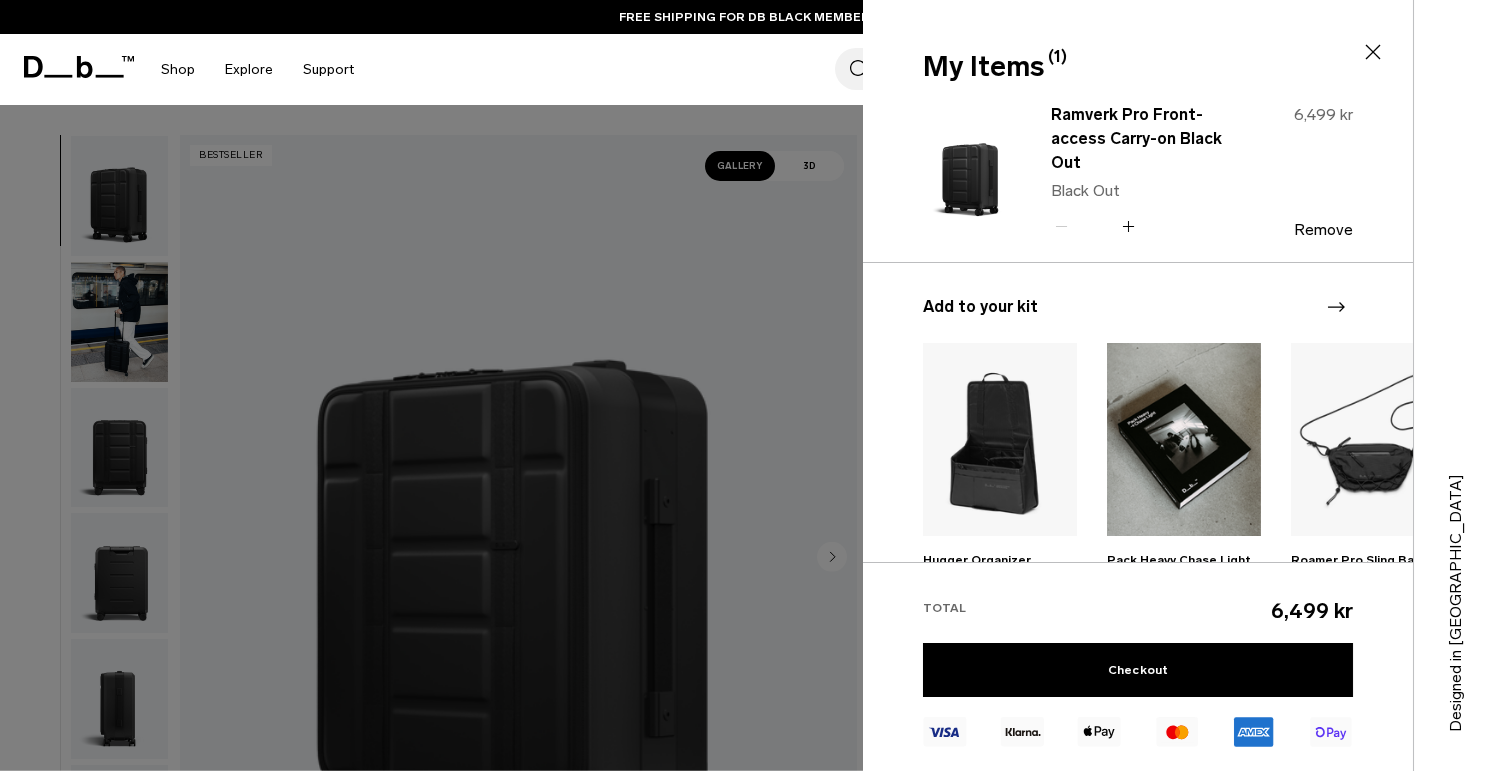 click 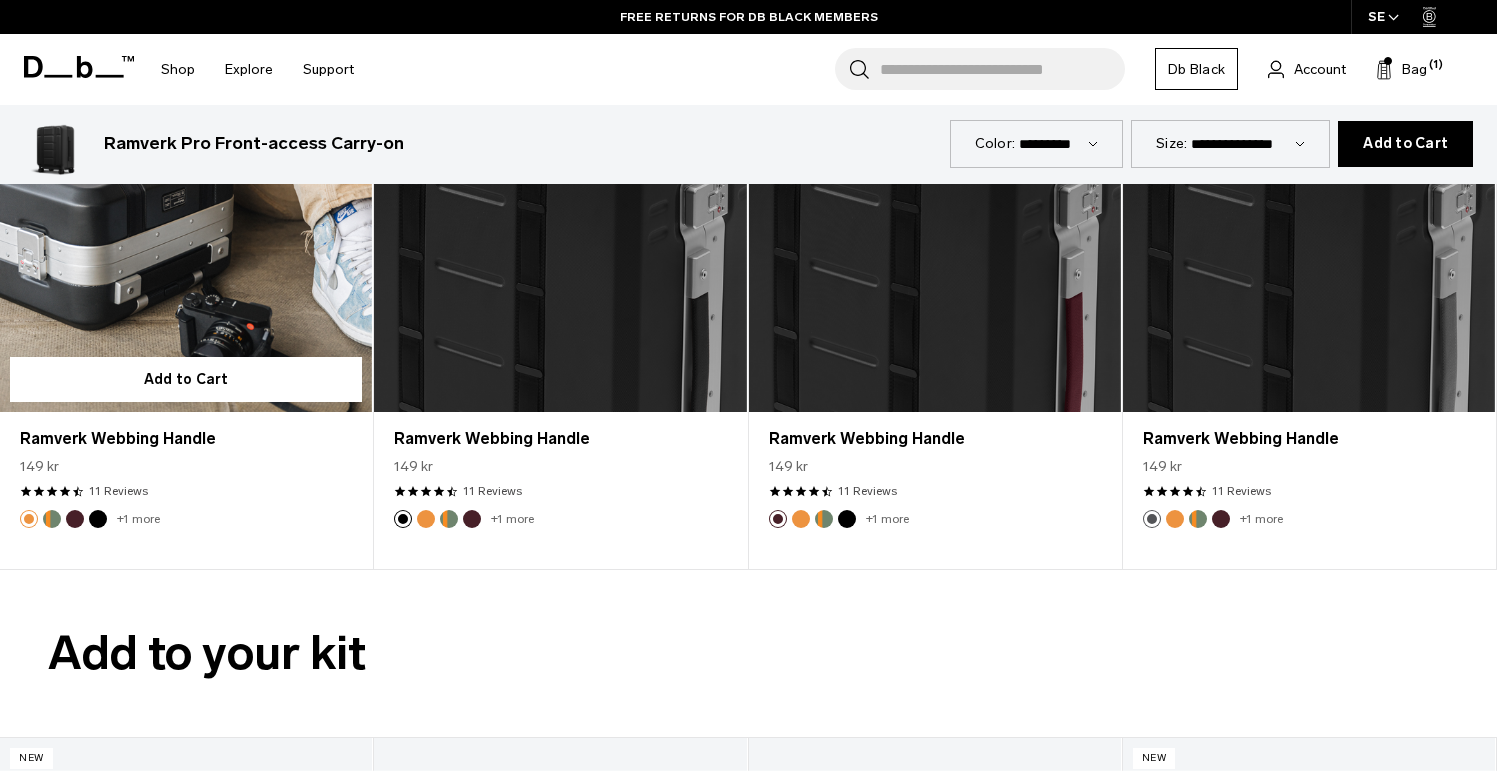 scroll, scrollTop: 4460, scrollLeft: 0, axis: vertical 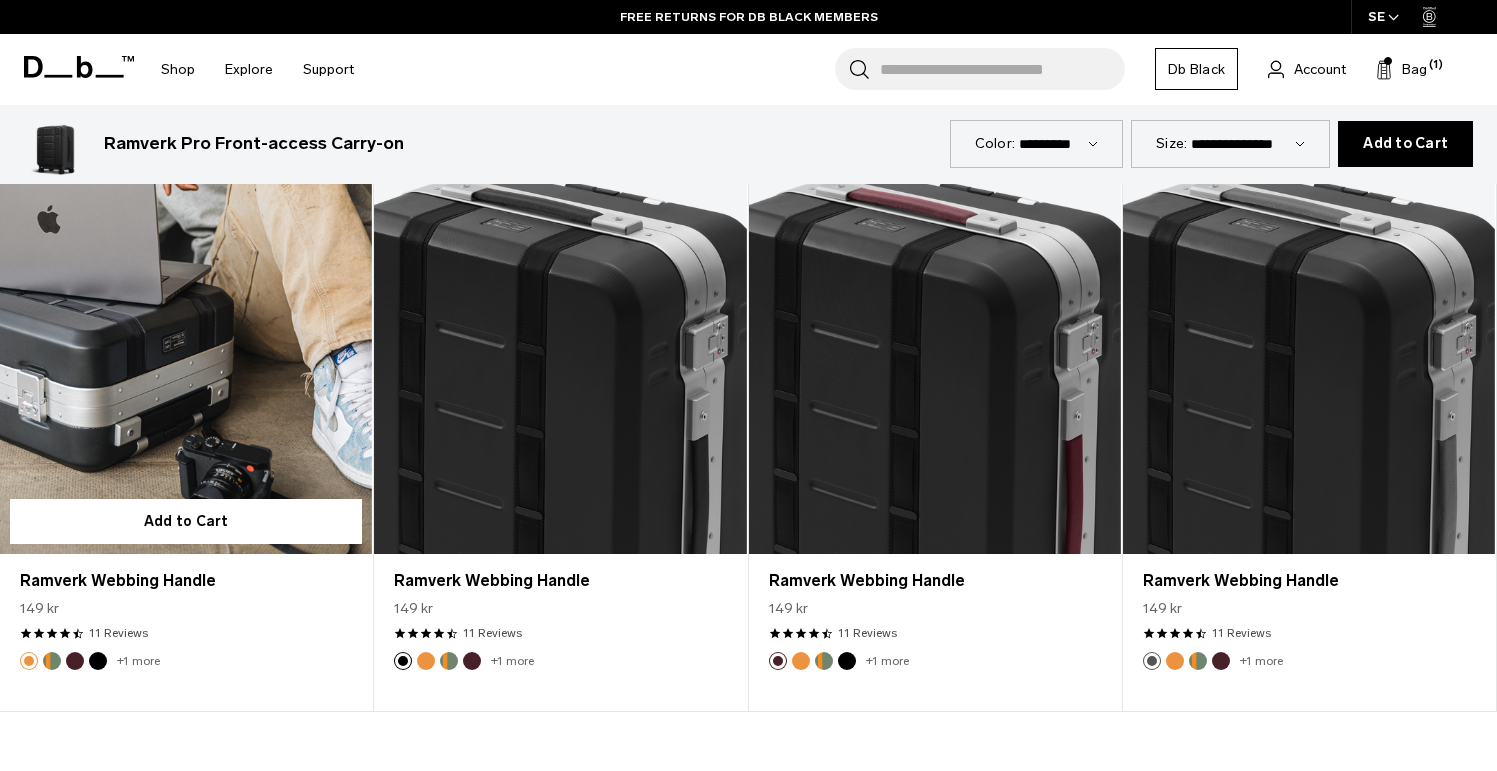 click at bounding box center (186, 348) 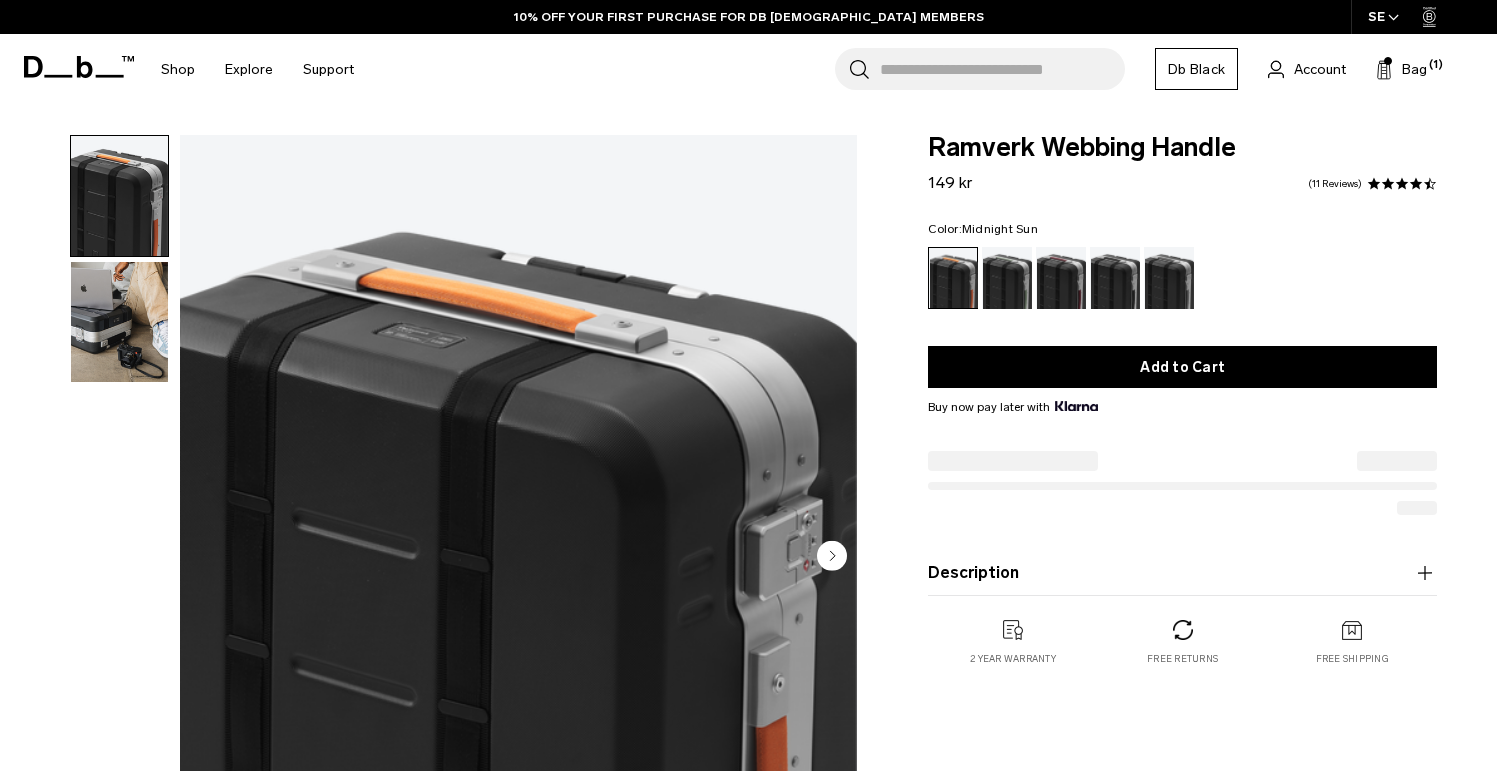 scroll, scrollTop: 0, scrollLeft: 0, axis: both 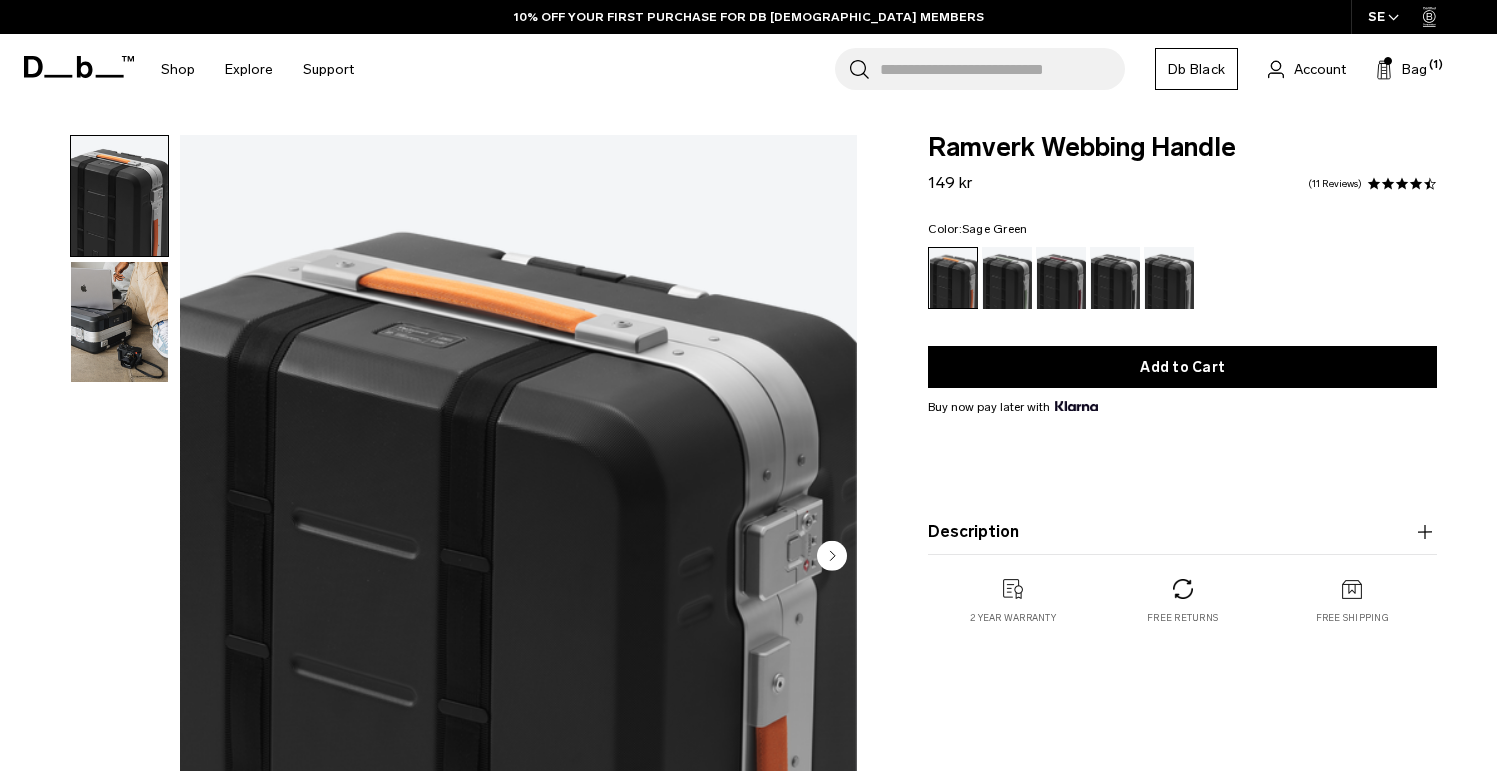 click at bounding box center (1007, 278) 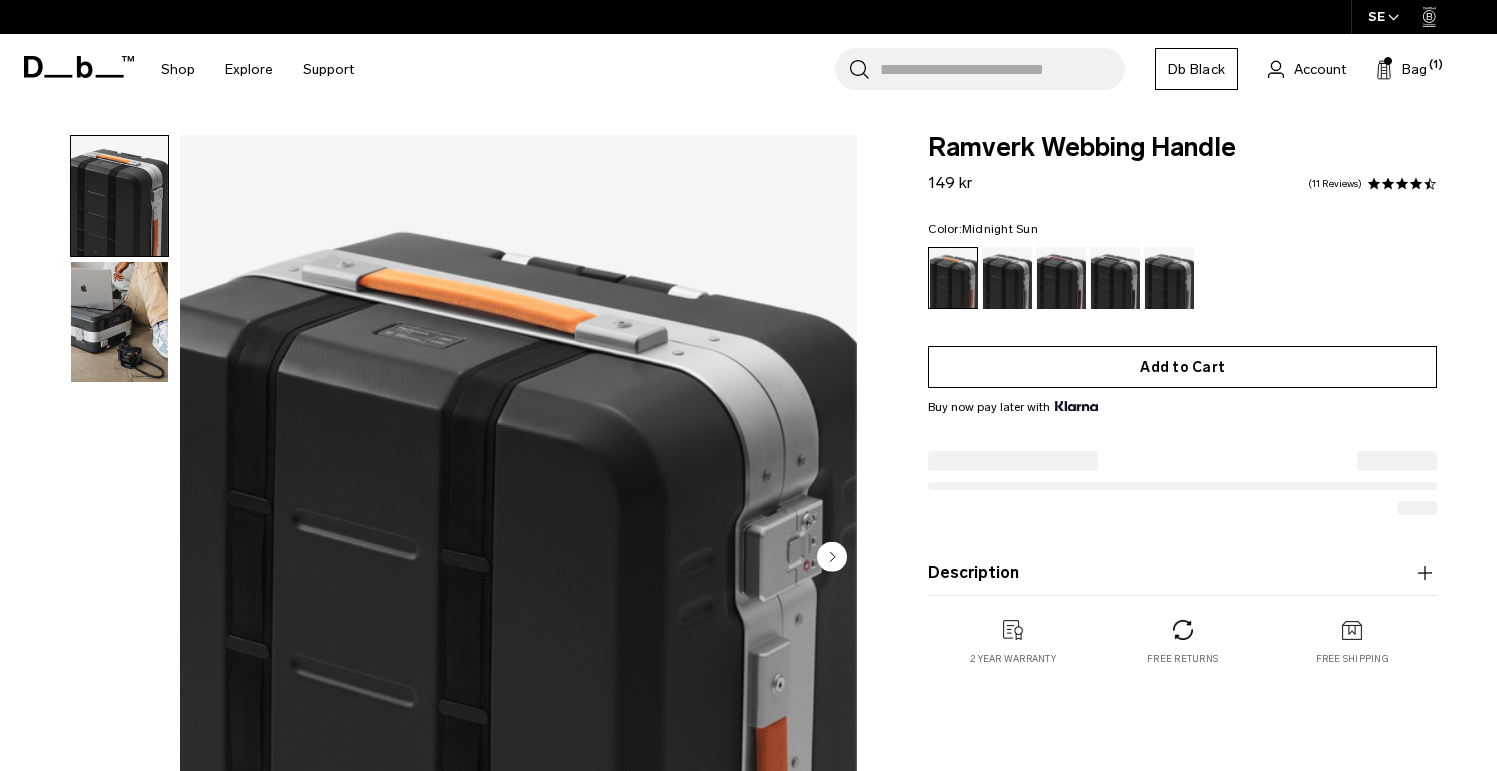 scroll, scrollTop: 0, scrollLeft: 0, axis: both 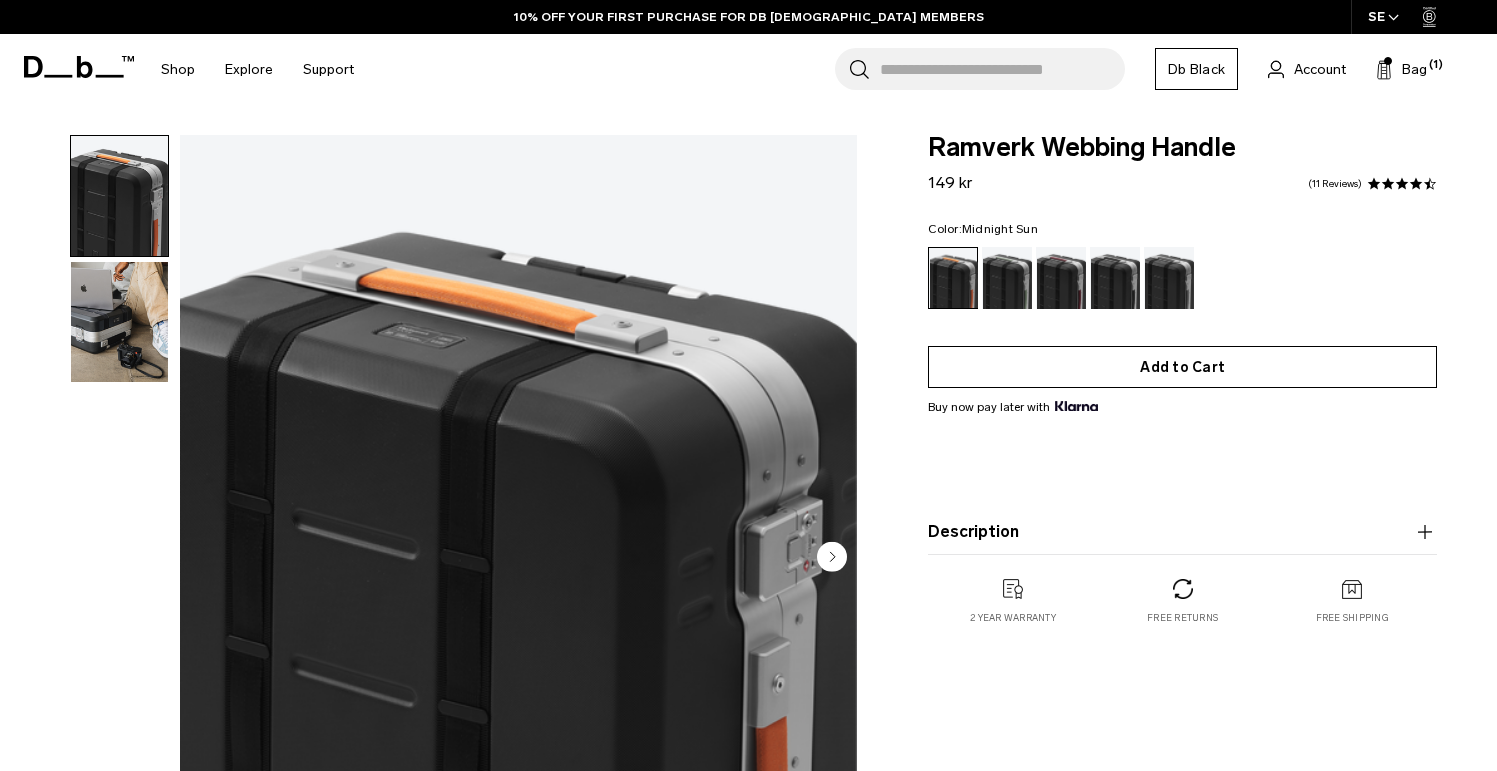 click on "Add to Cart" at bounding box center (1182, 367) 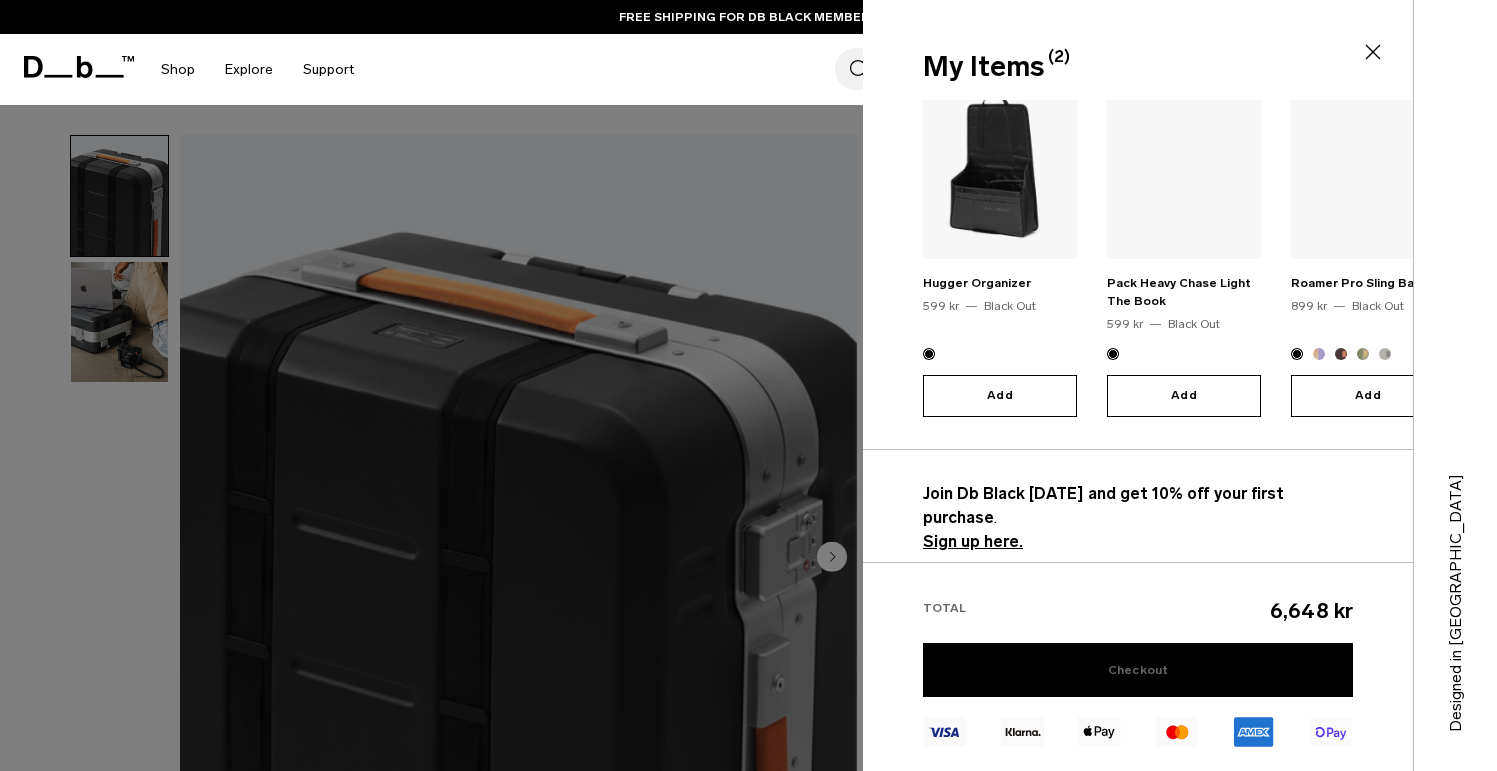 scroll, scrollTop: 426, scrollLeft: 0, axis: vertical 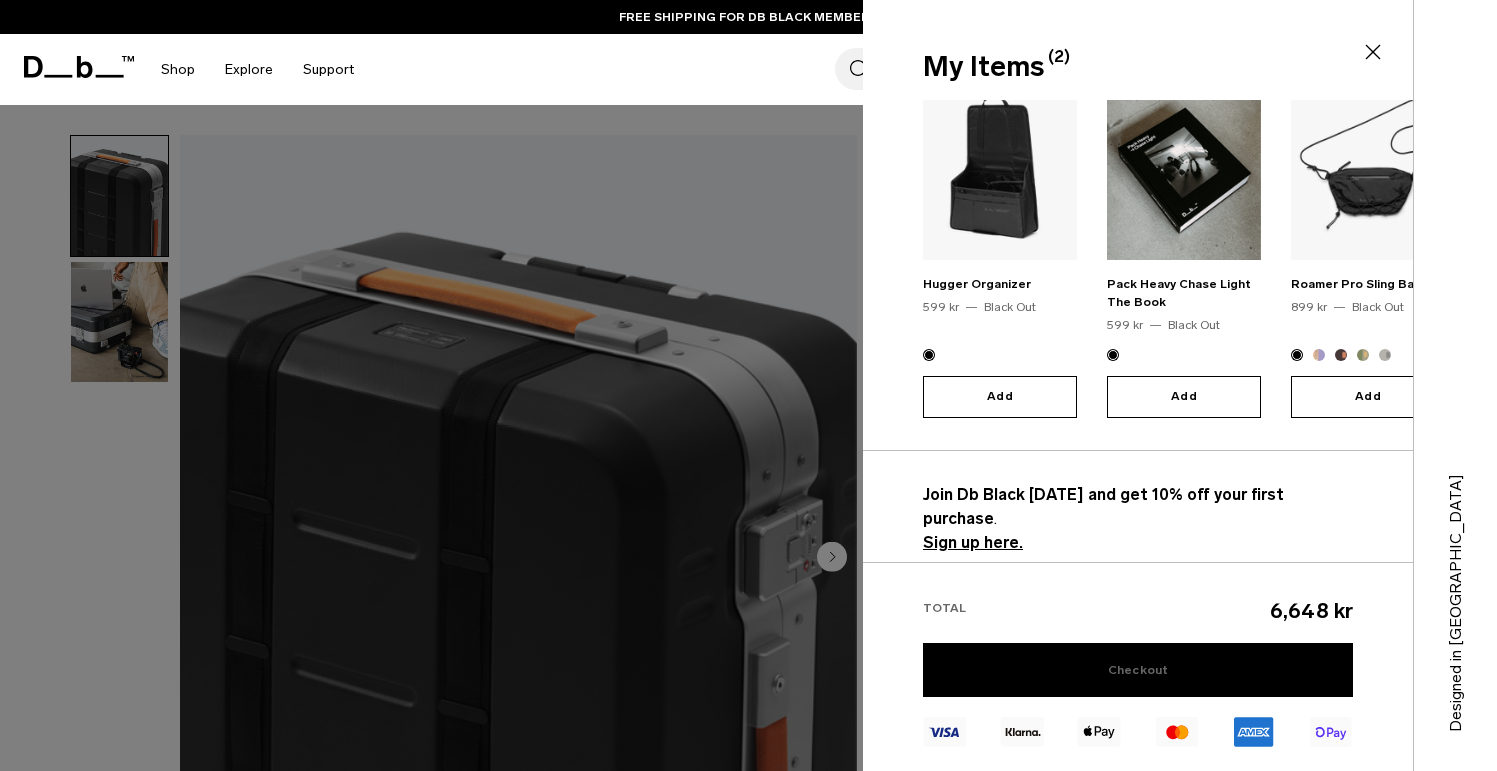 click on "Checkout" at bounding box center (1138, 670) 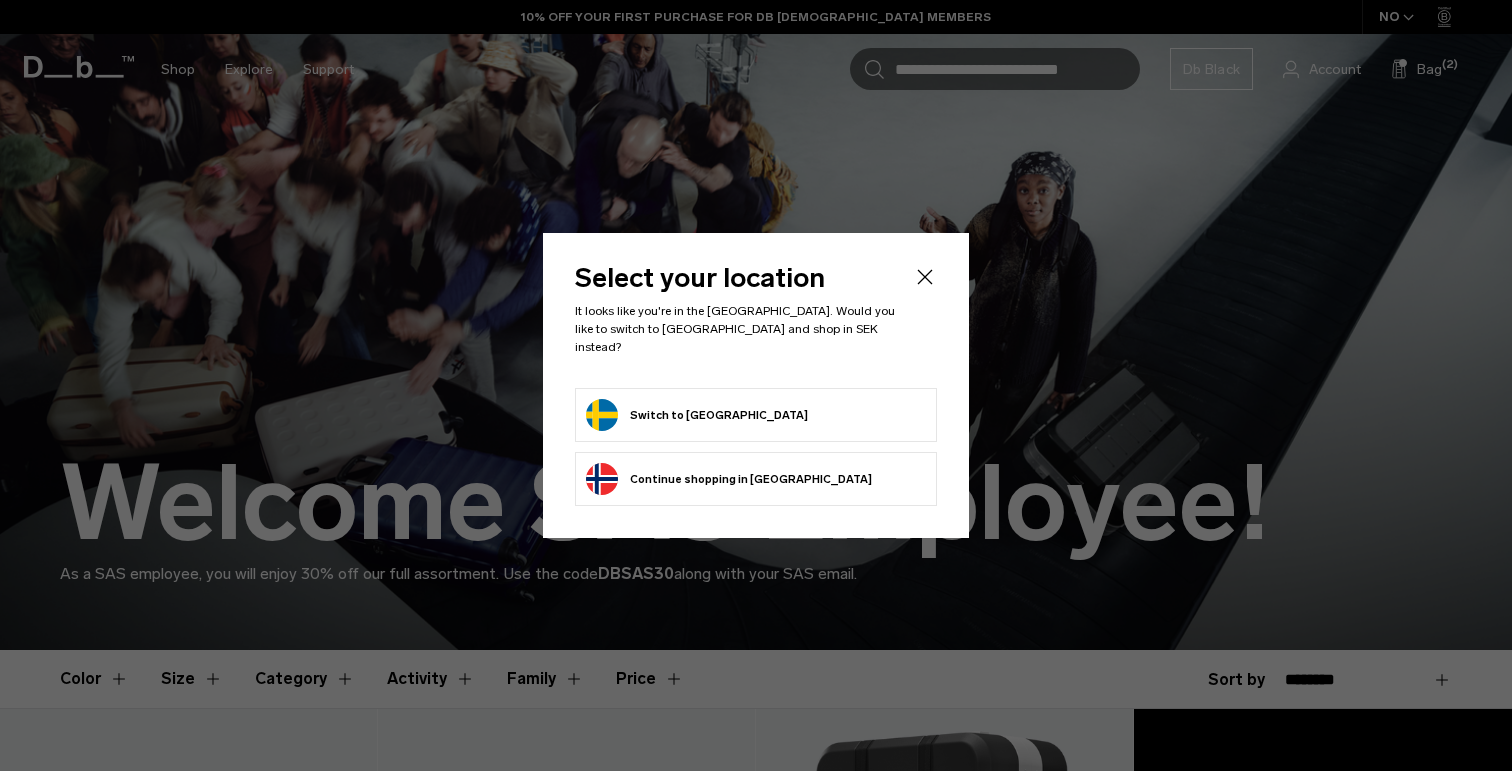 scroll, scrollTop: 0, scrollLeft: 0, axis: both 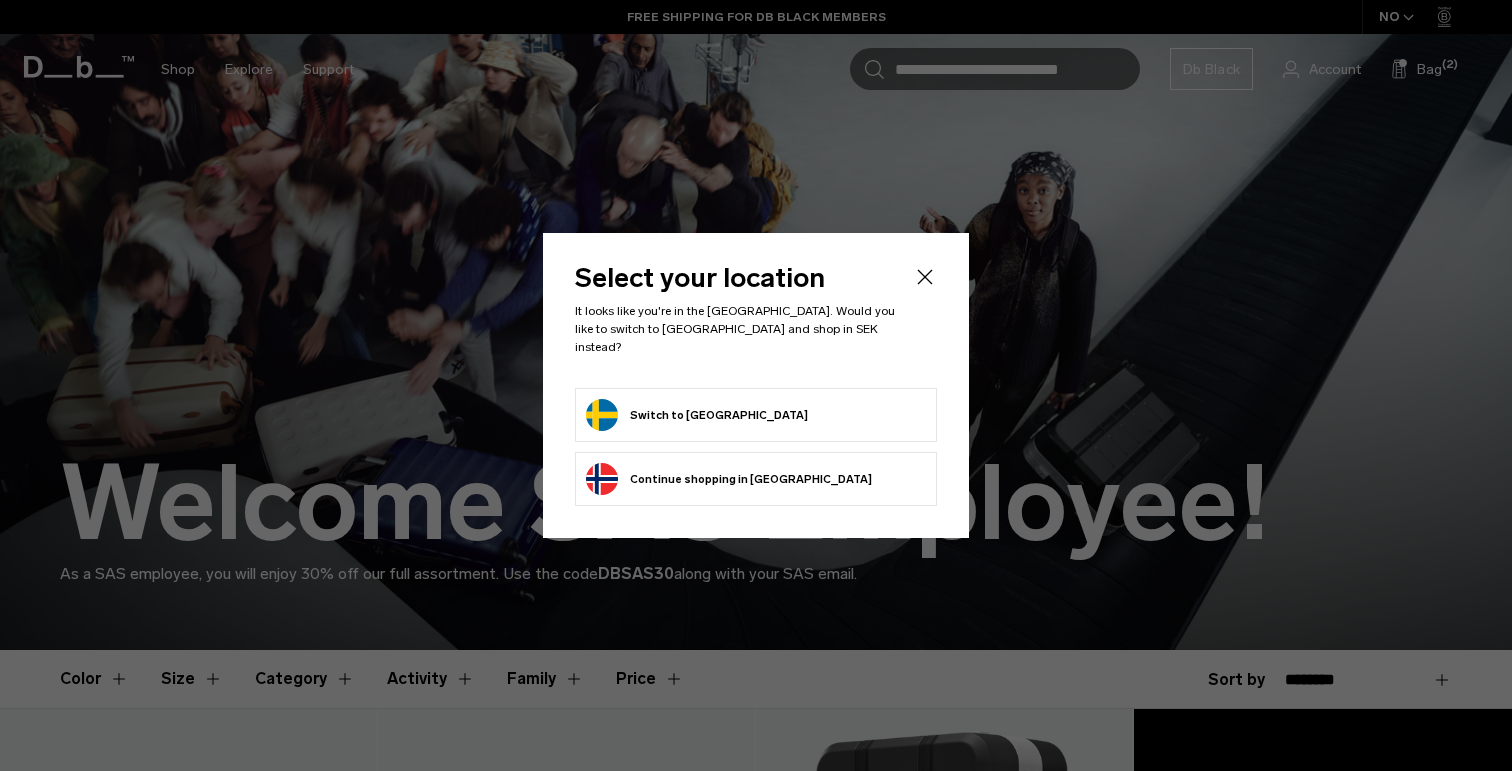click on "Switch to Sweden" at bounding box center [697, 415] 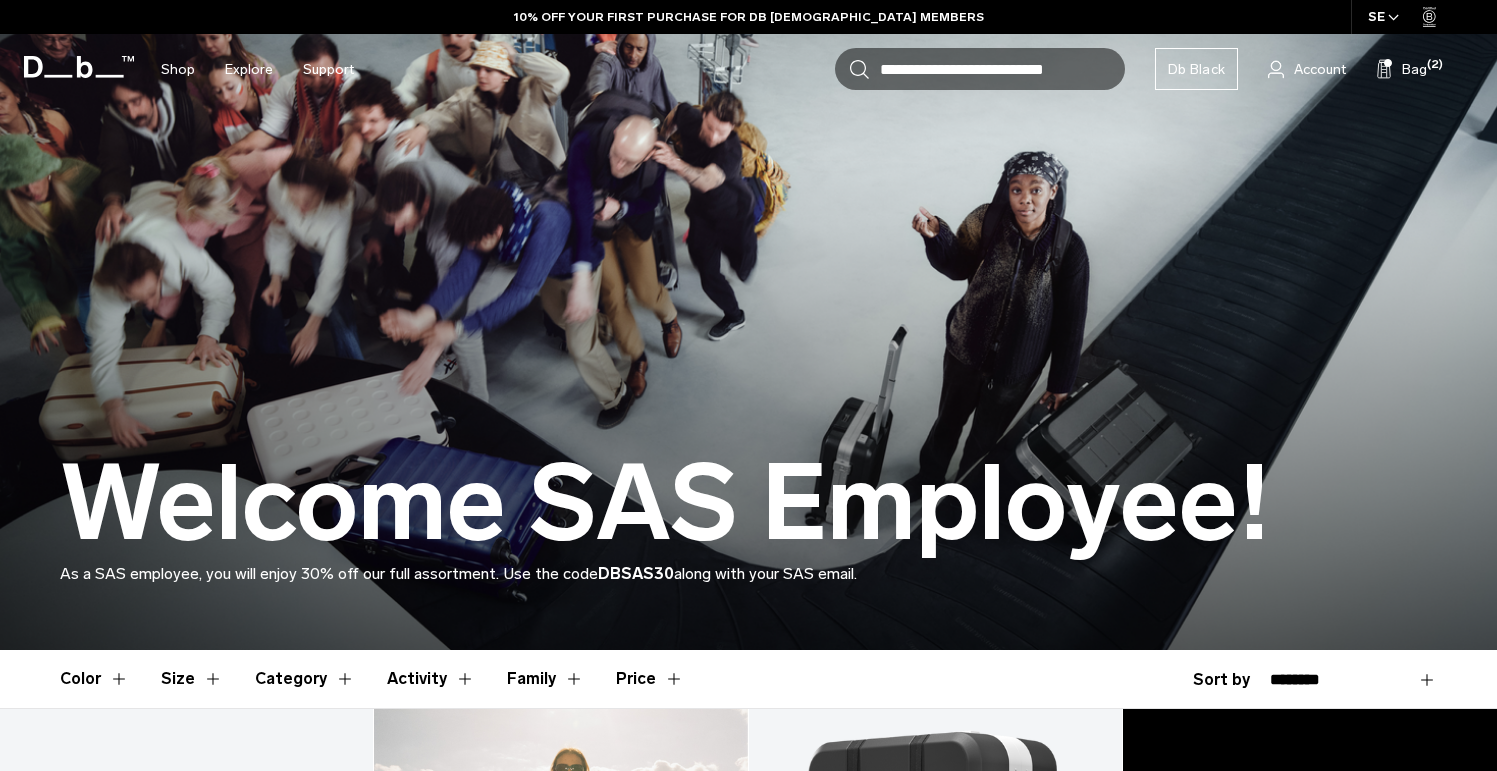 scroll, scrollTop: 347, scrollLeft: 0, axis: vertical 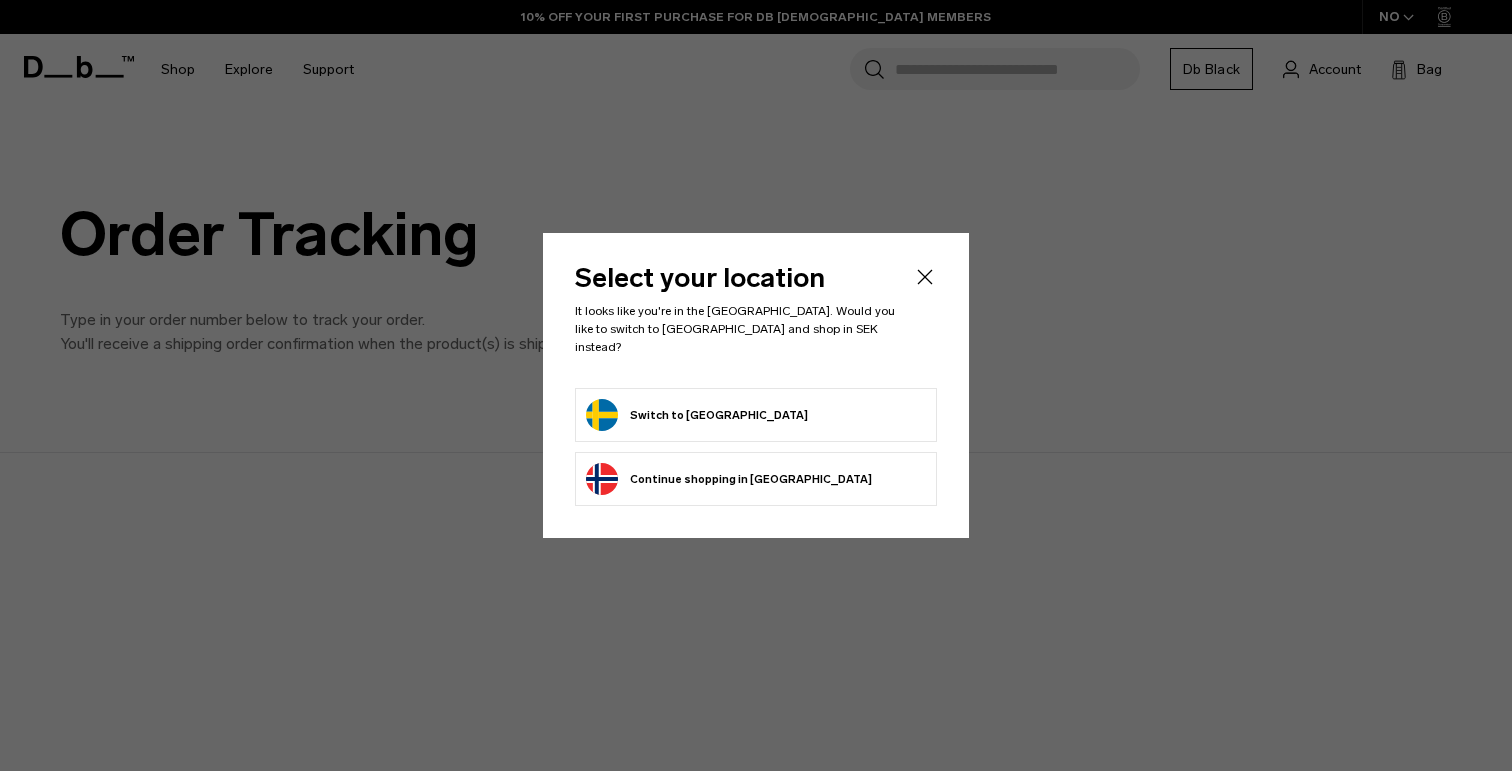 click on "Switch to [GEOGRAPHIC_DATA]" at bounding box center (756, 415) 